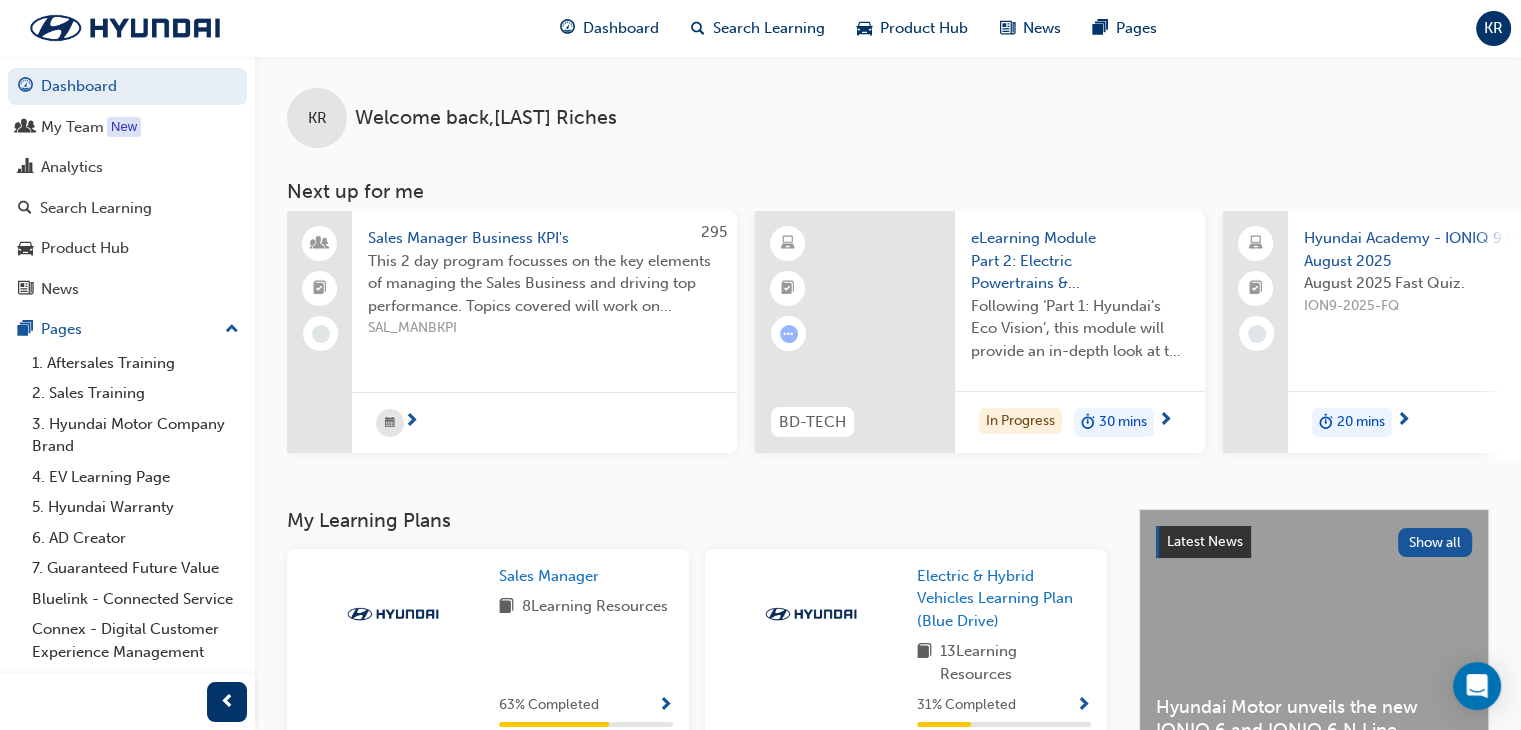 scroll, scrollTop: 371, scrollLeft: 0, axis: vertical 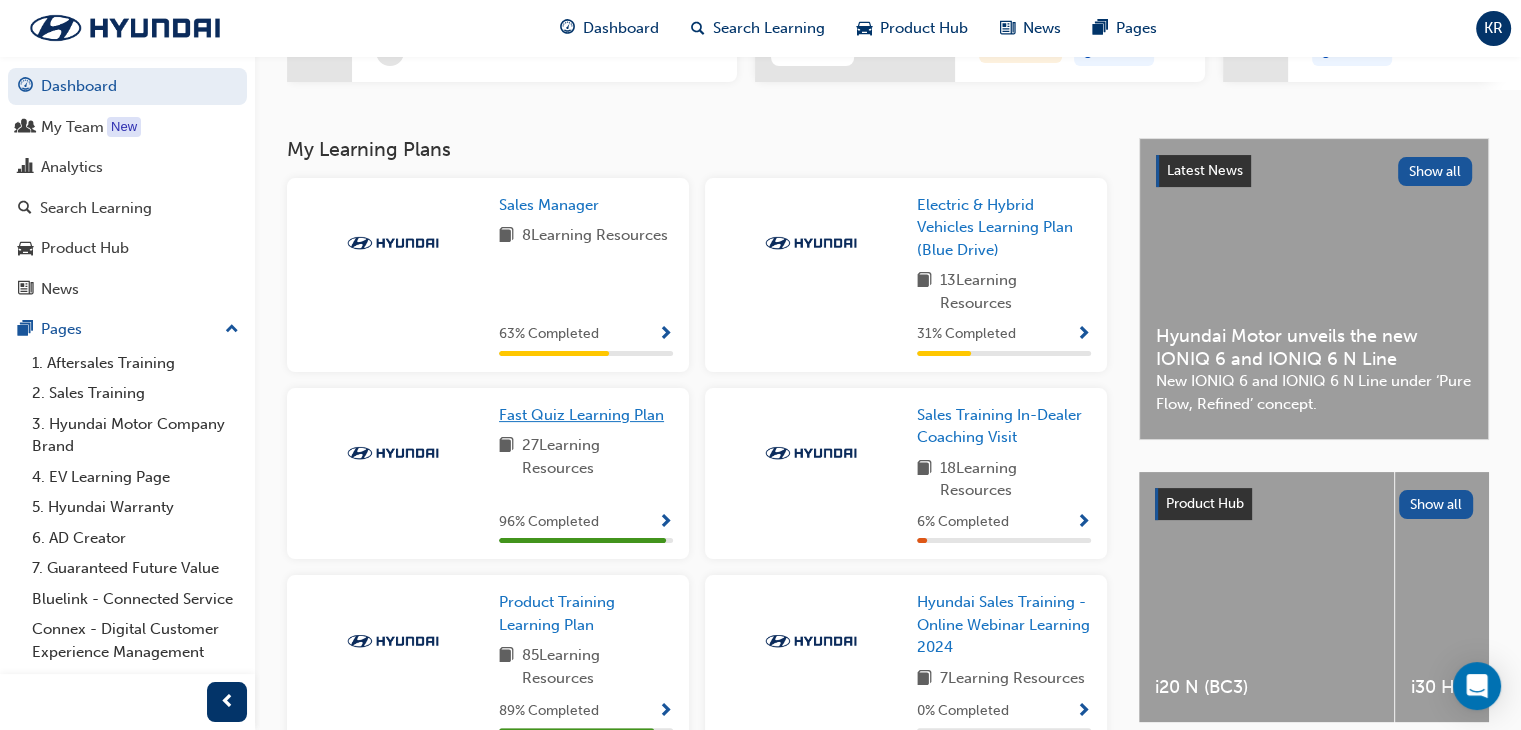 click on "Fast Quiz Learning Plan" at bounding box center [581, 415] 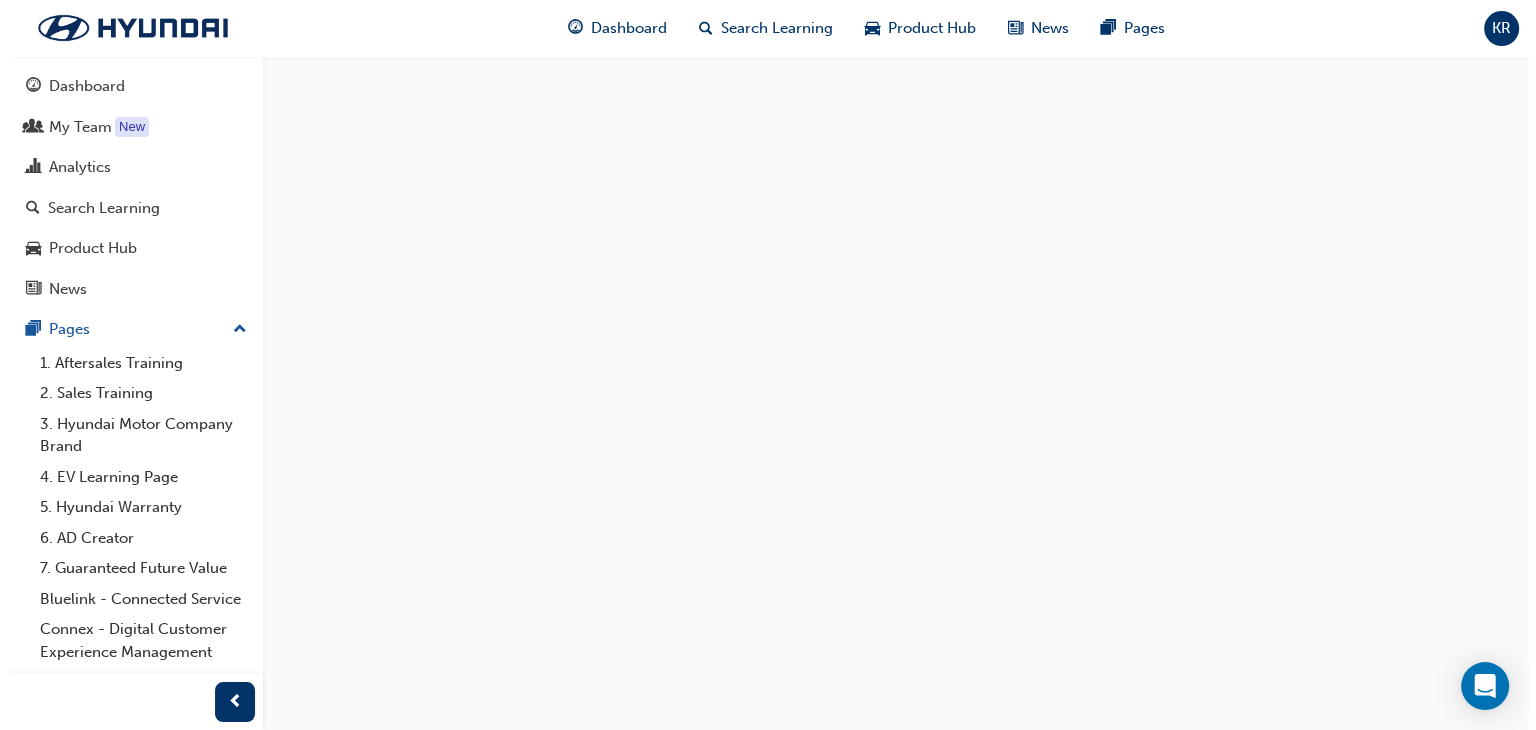 scroll, scrollTop: 0, scrollLeft: 0, axis: both 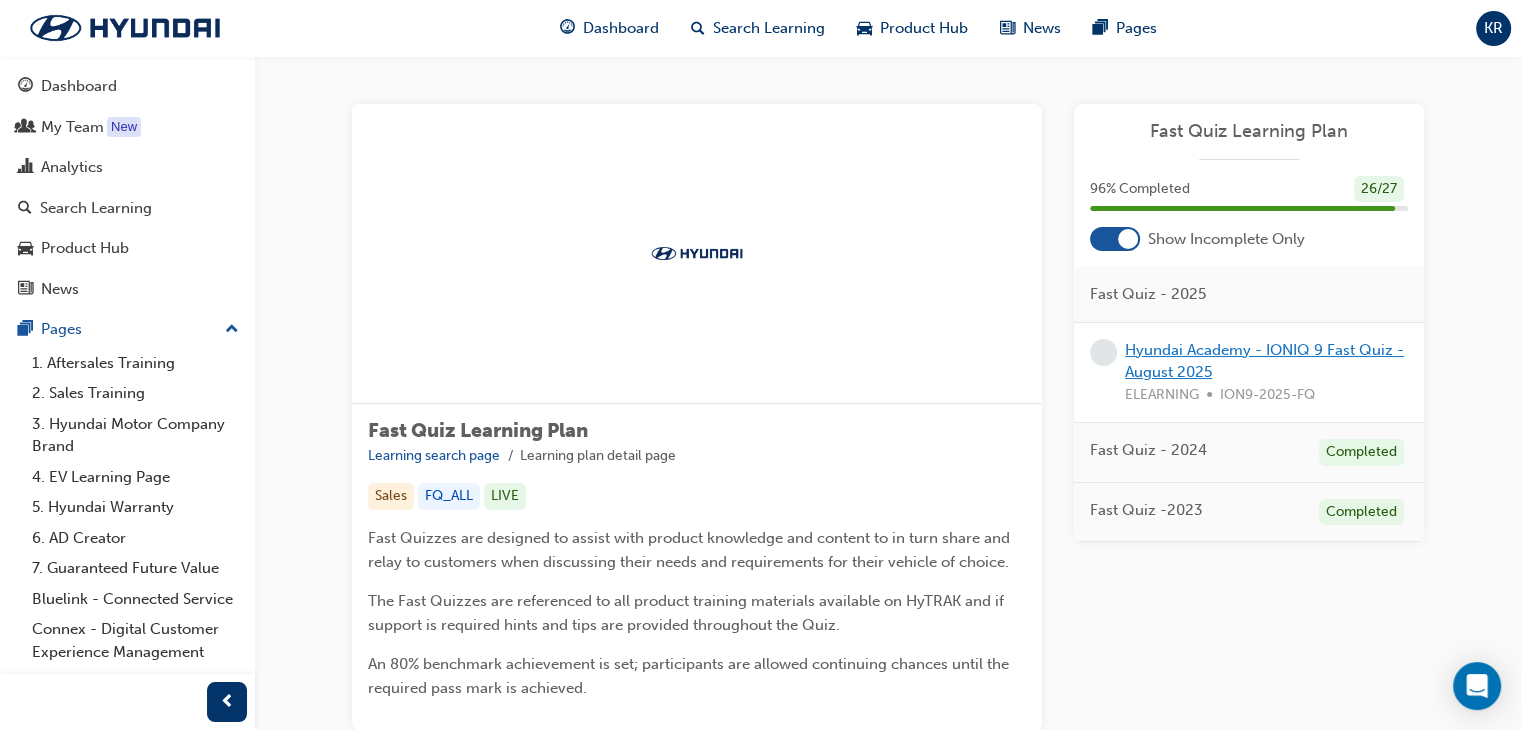 click on "Hyundai Academy - IONIQ 9 Fast Quiz - August 2025" at bounding box center (1264, 361) 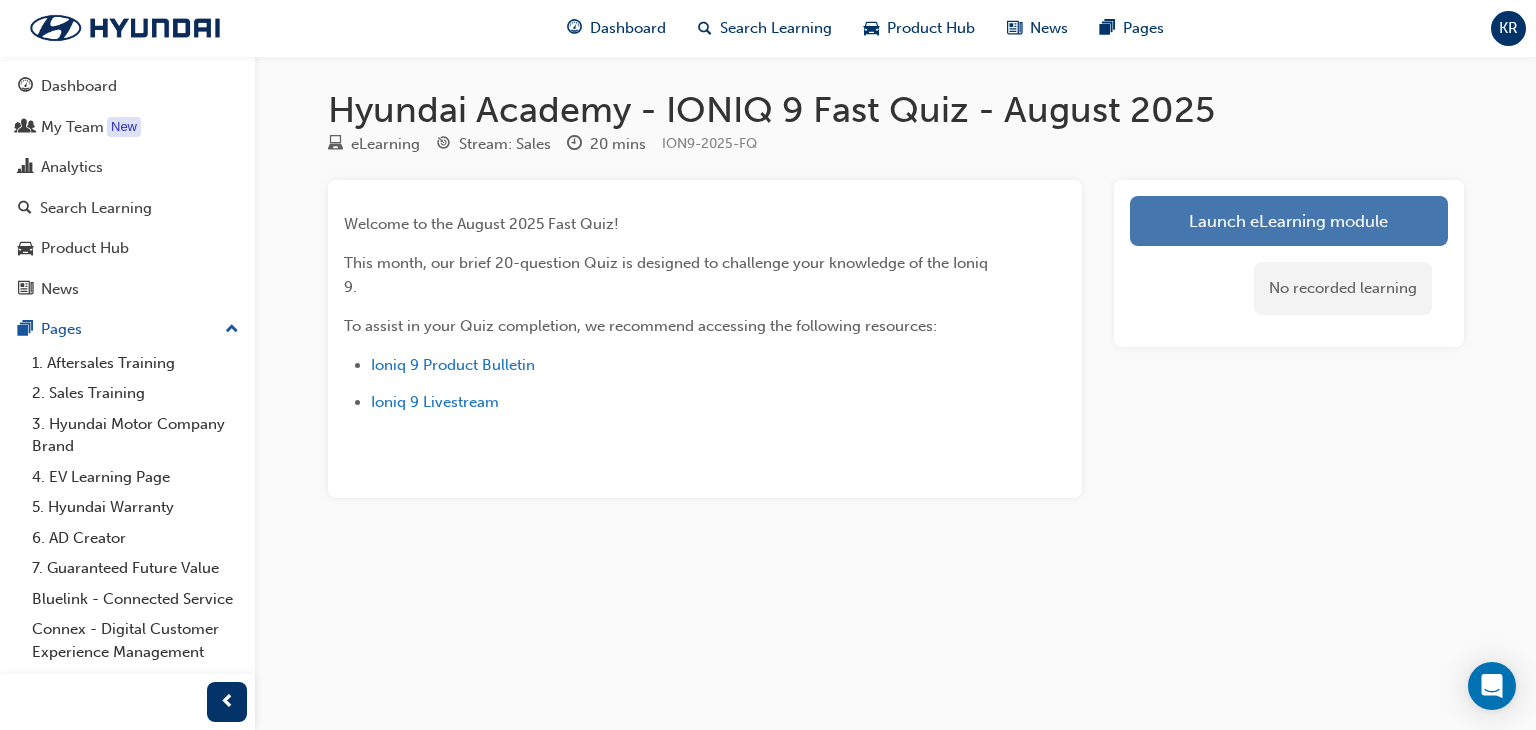 click on "Launch eLearning module" at bounding box center [1289, 221] 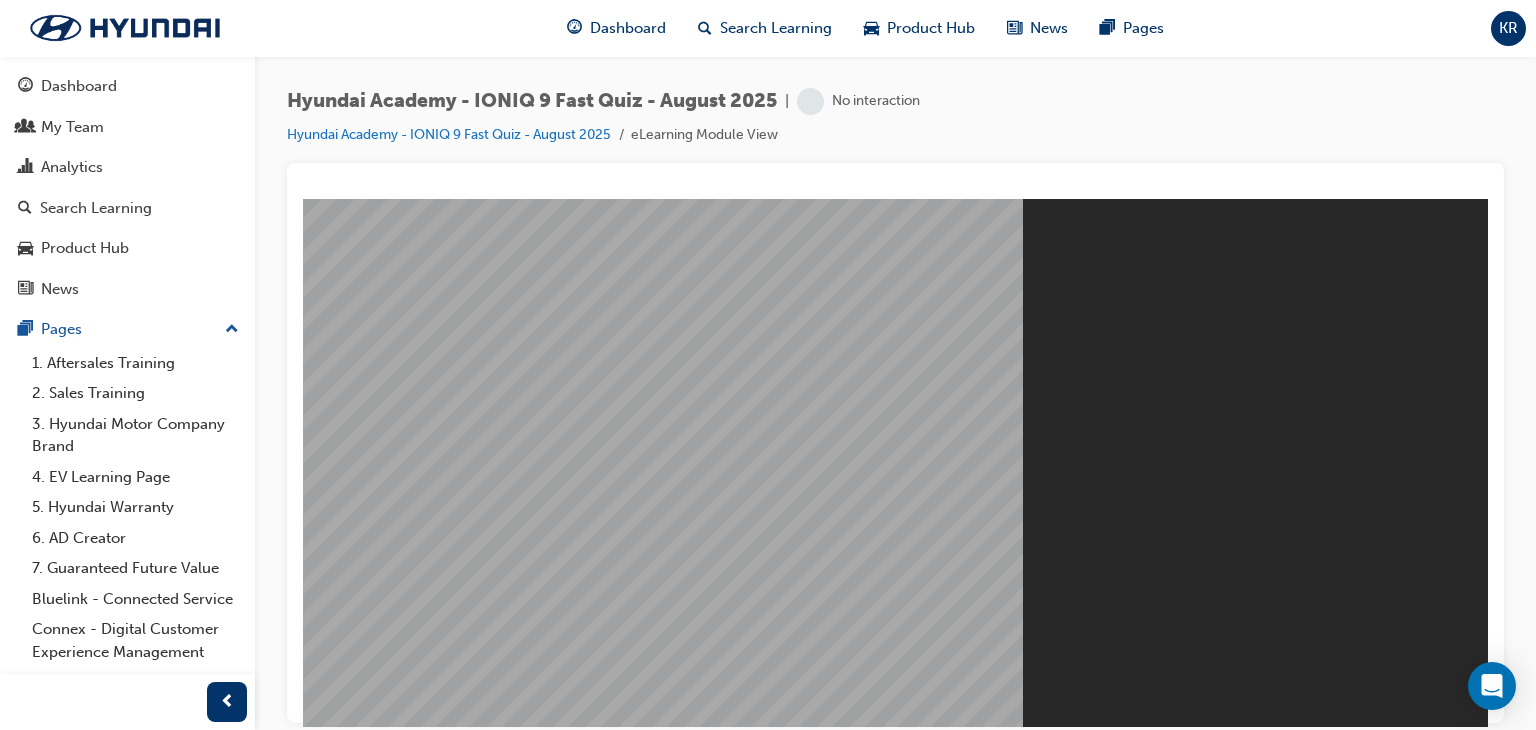 scroll, scrollTop: 0, scrollLeft: 0, axis: both 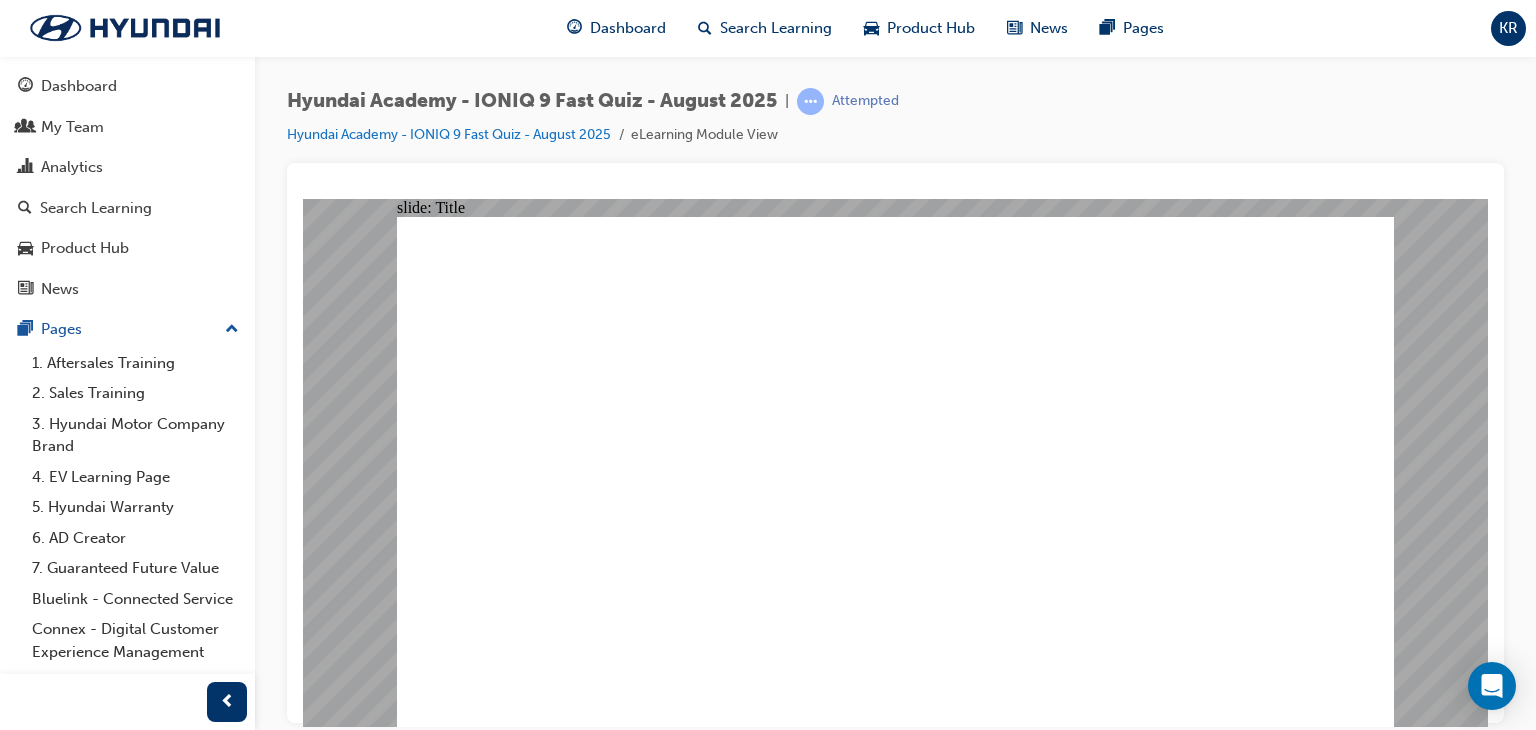 click 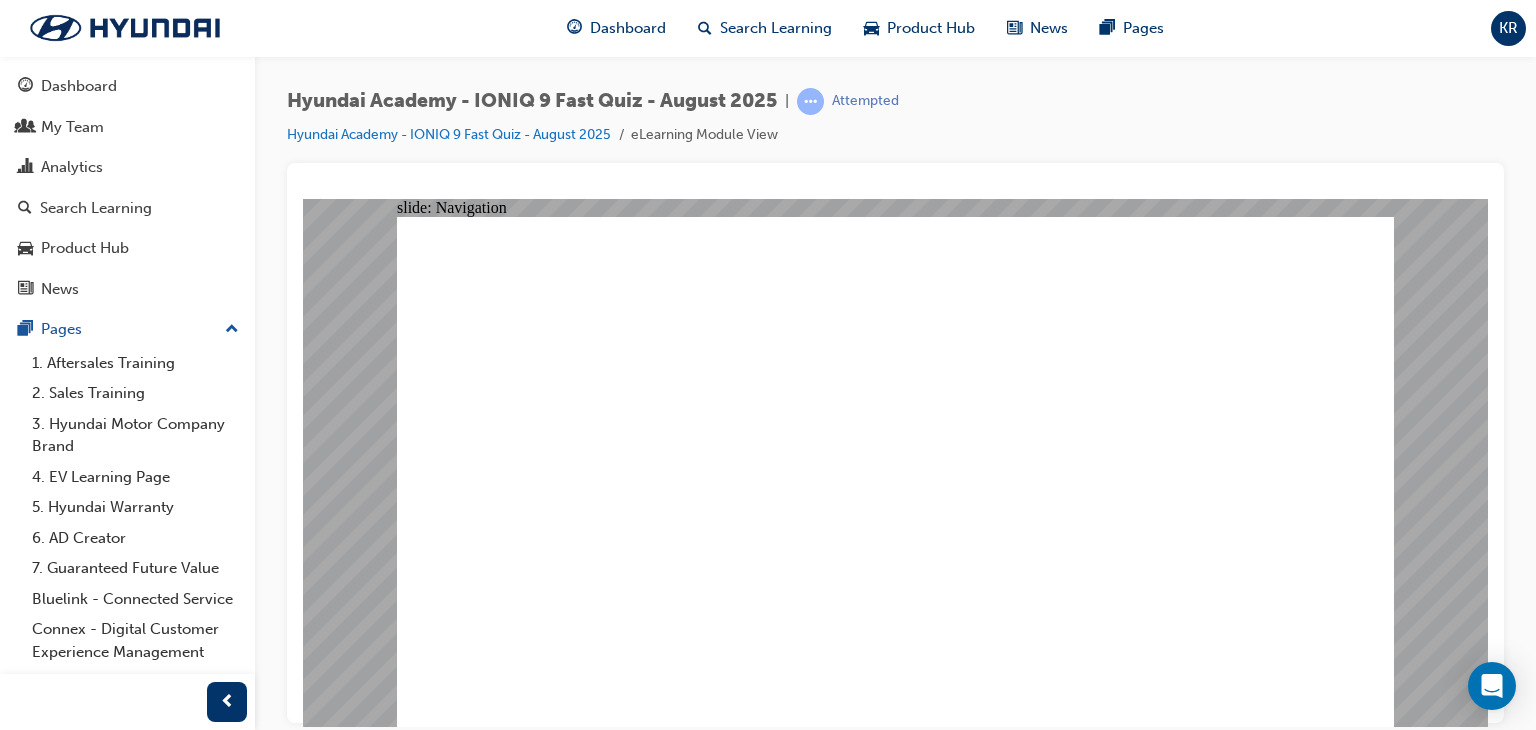 click 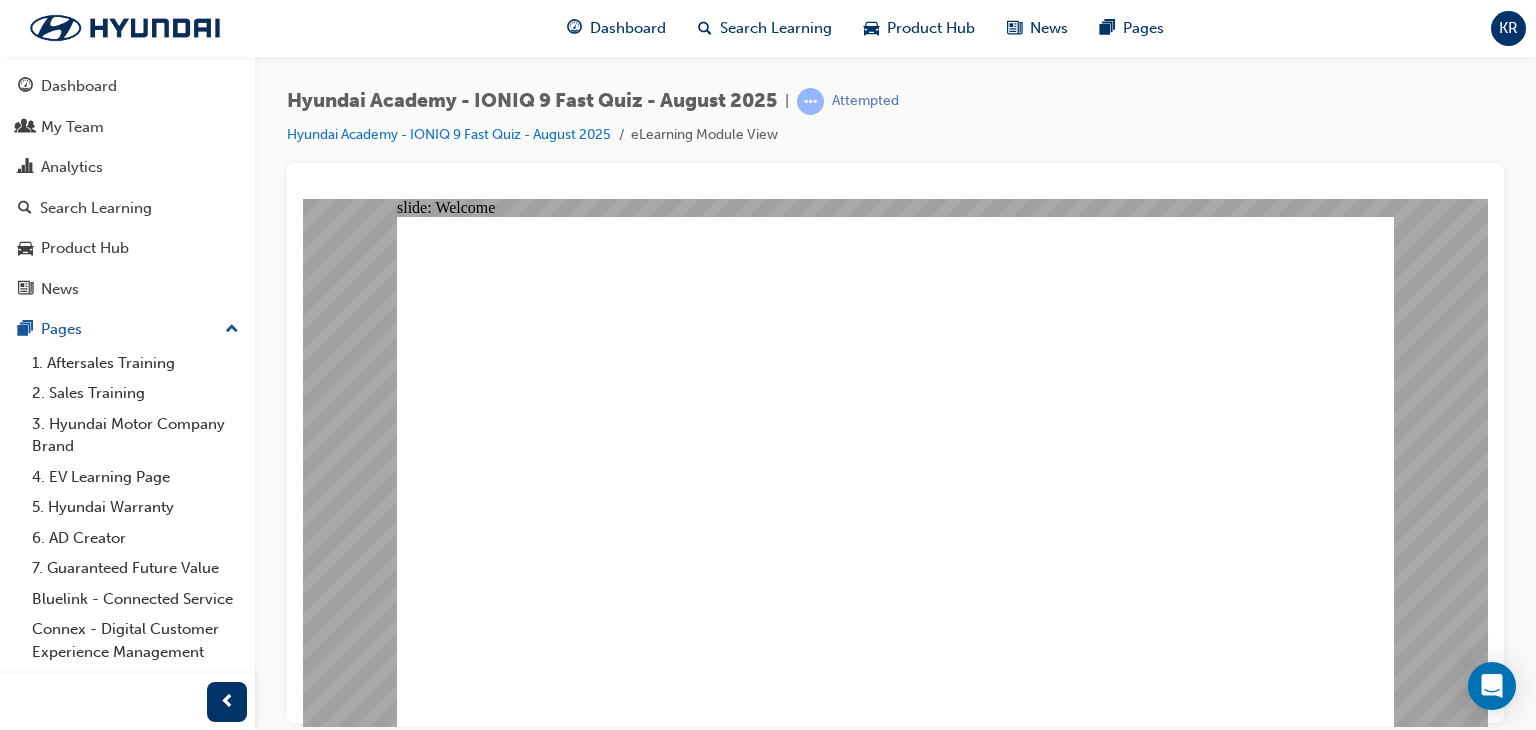 click 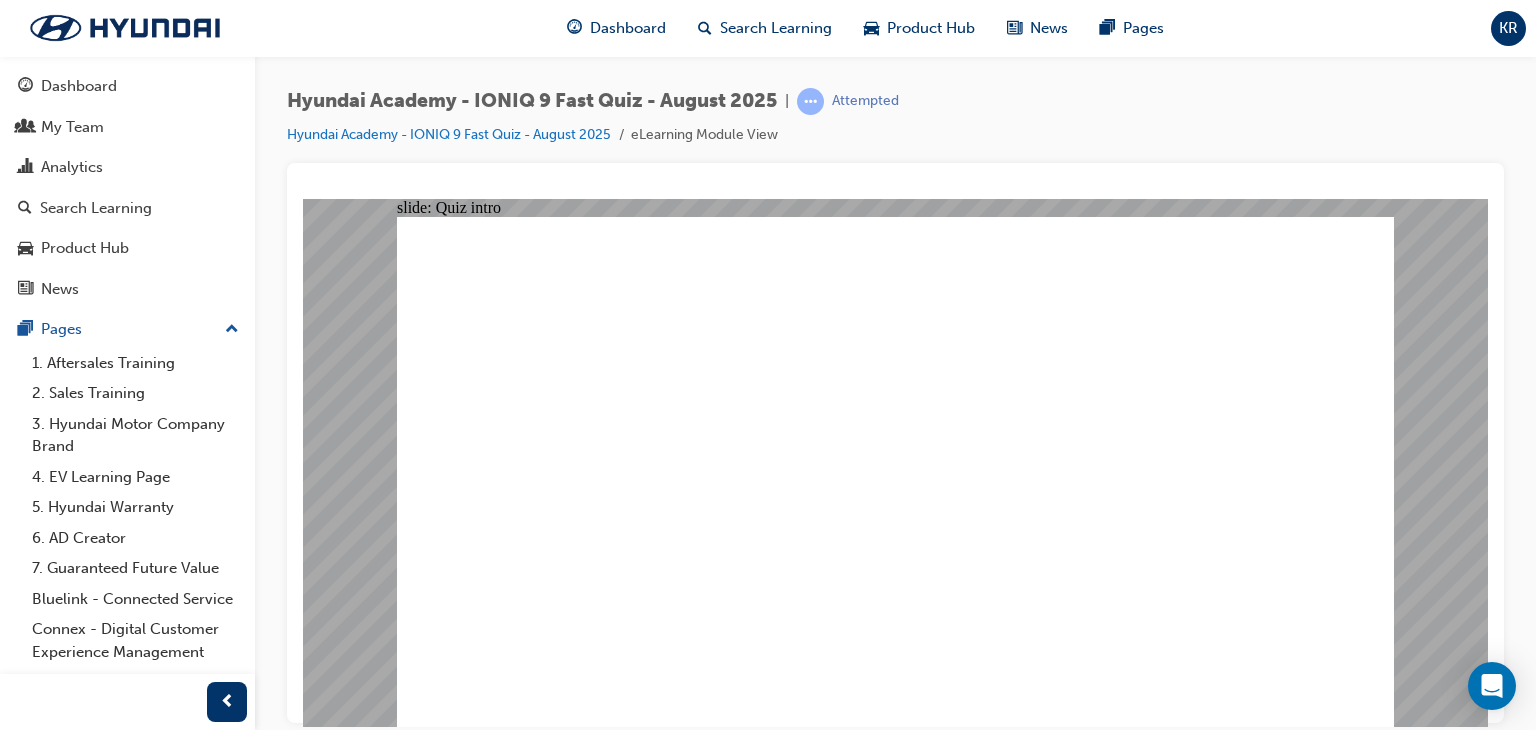 click 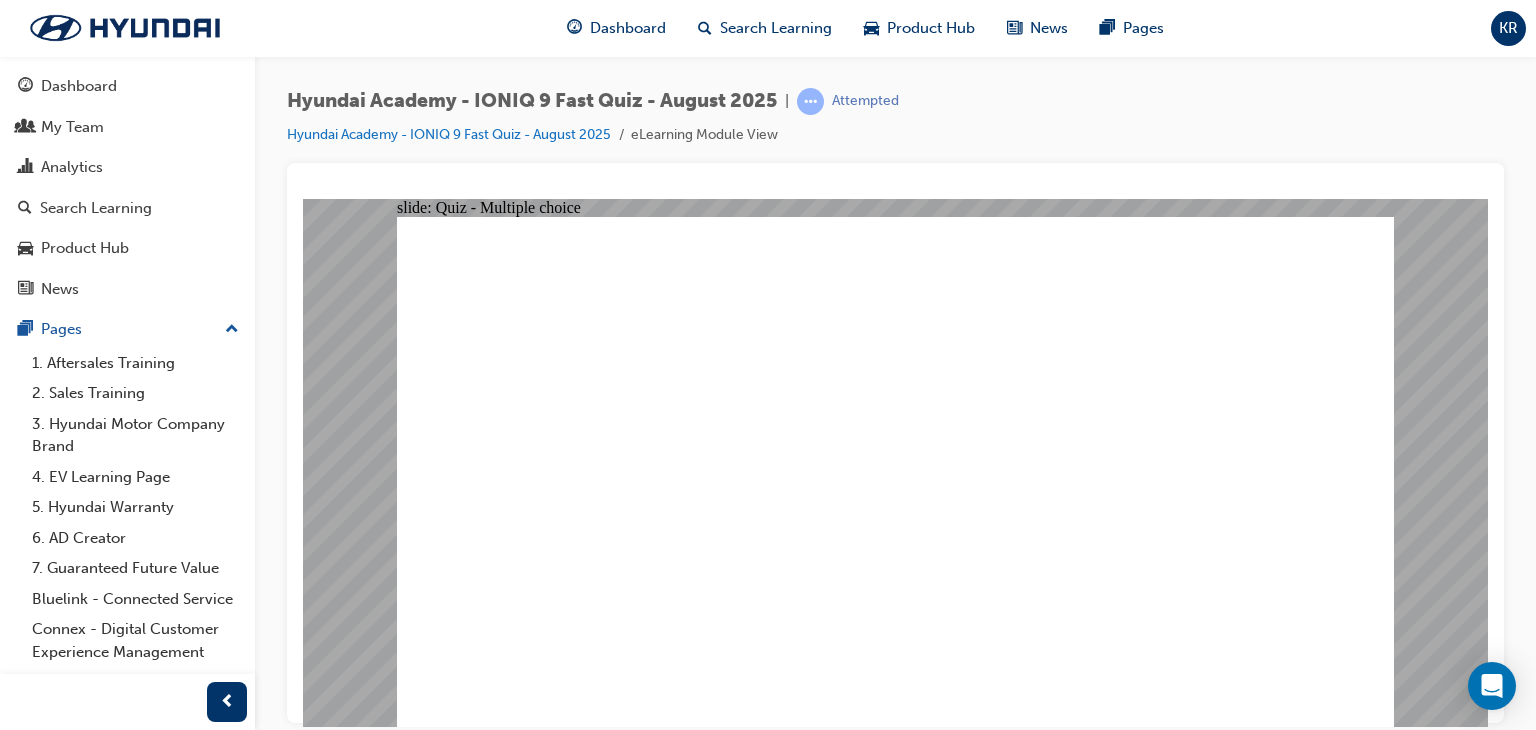 click 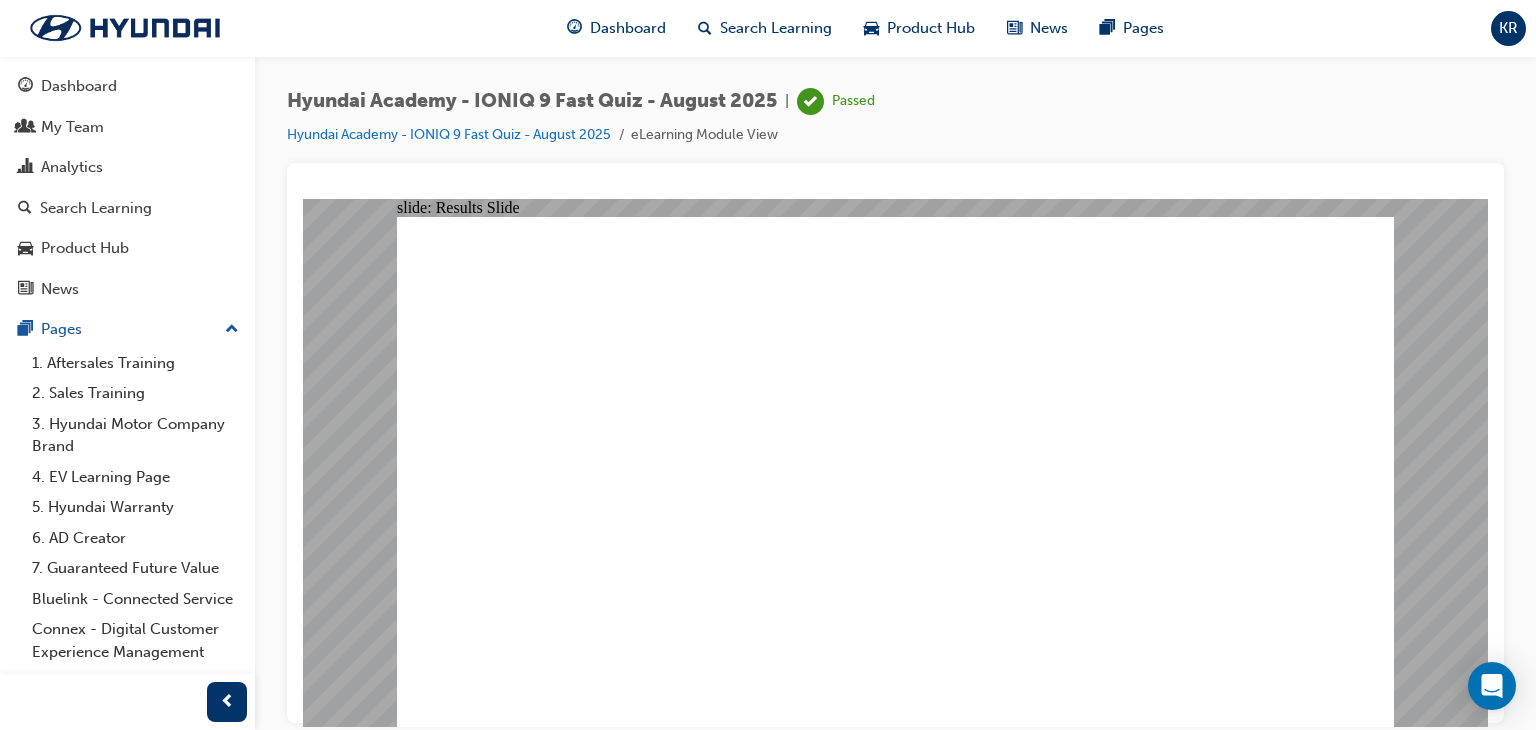 click 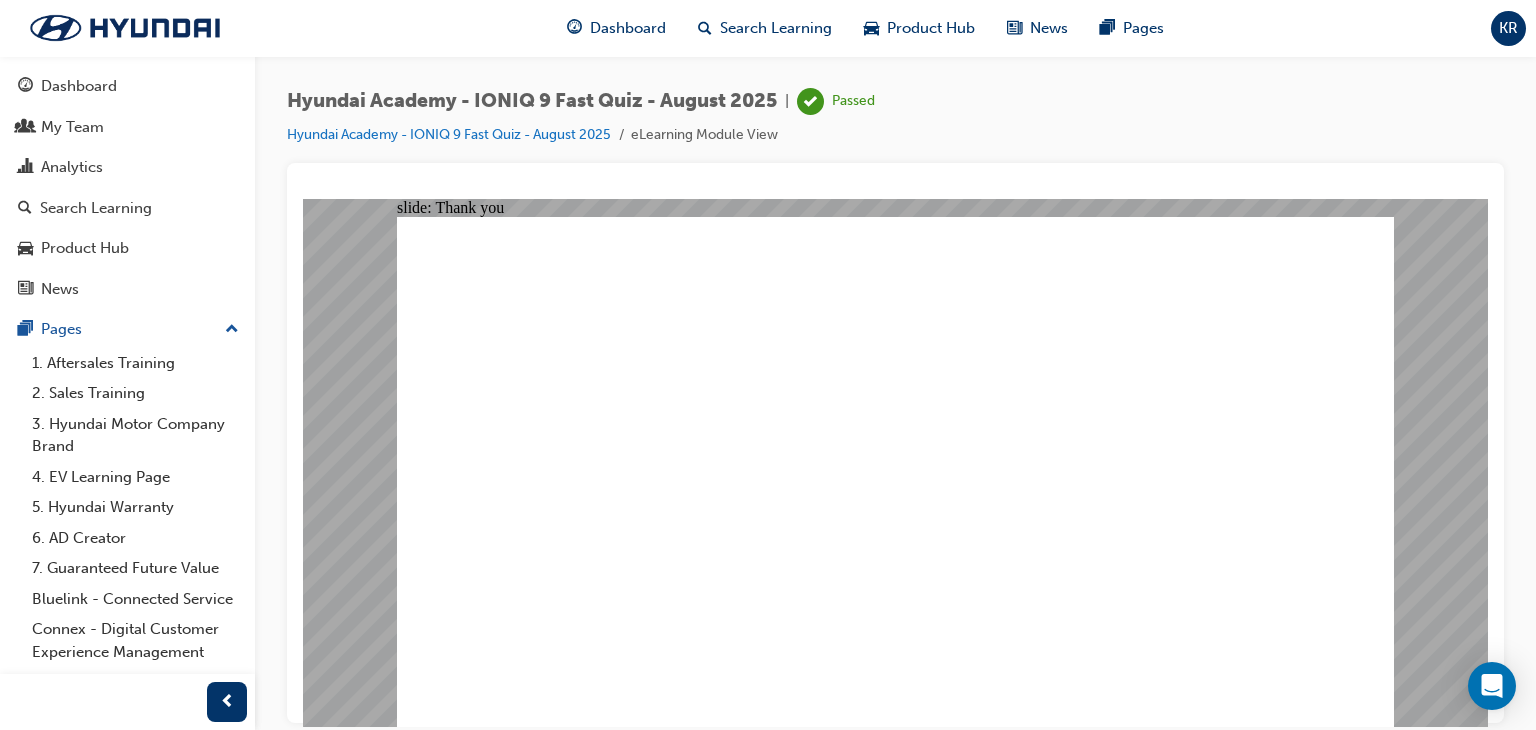 click 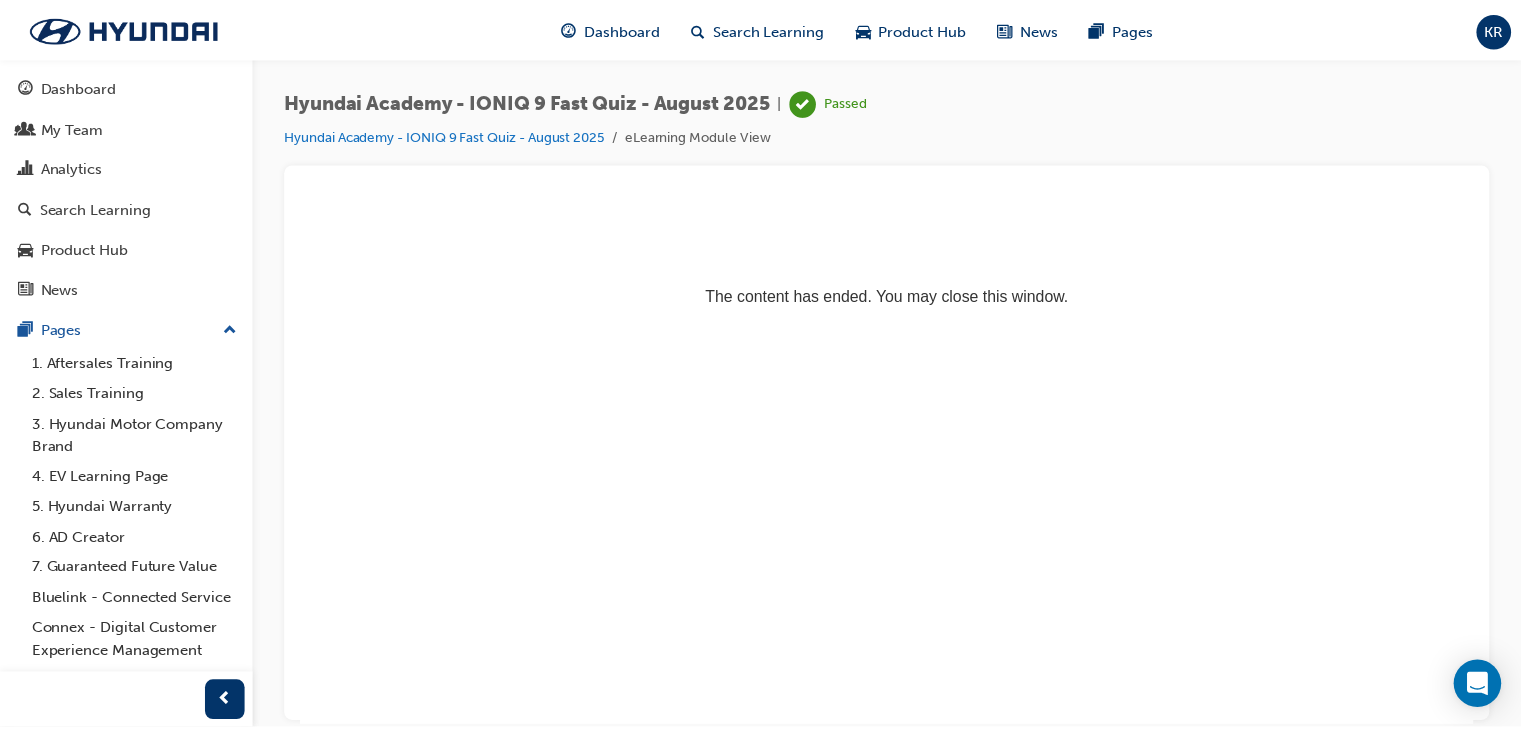 scroll, scrollTop: 0, scrollLeft: 0, axis: both 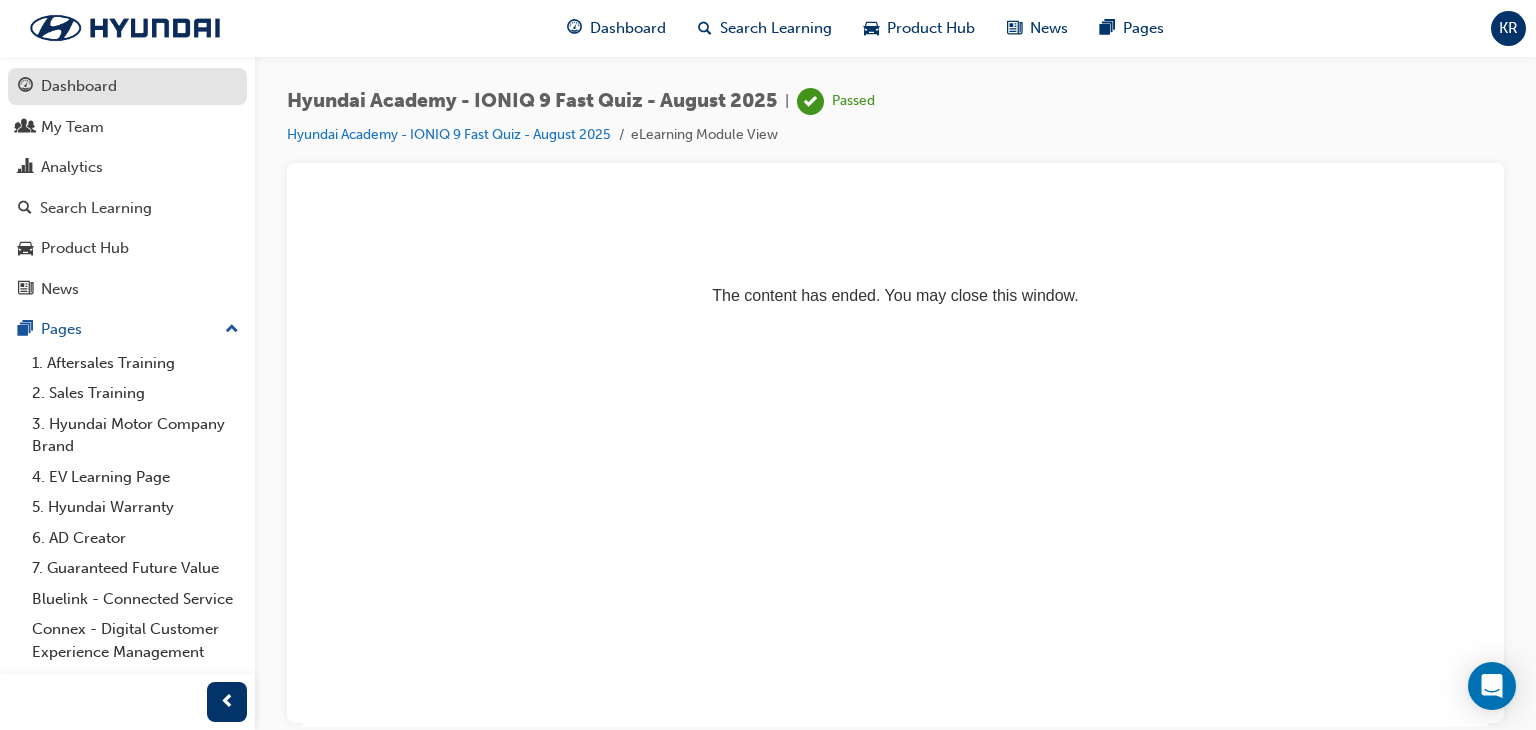 click on "Dashboard" at bounding box center (79, 86) 